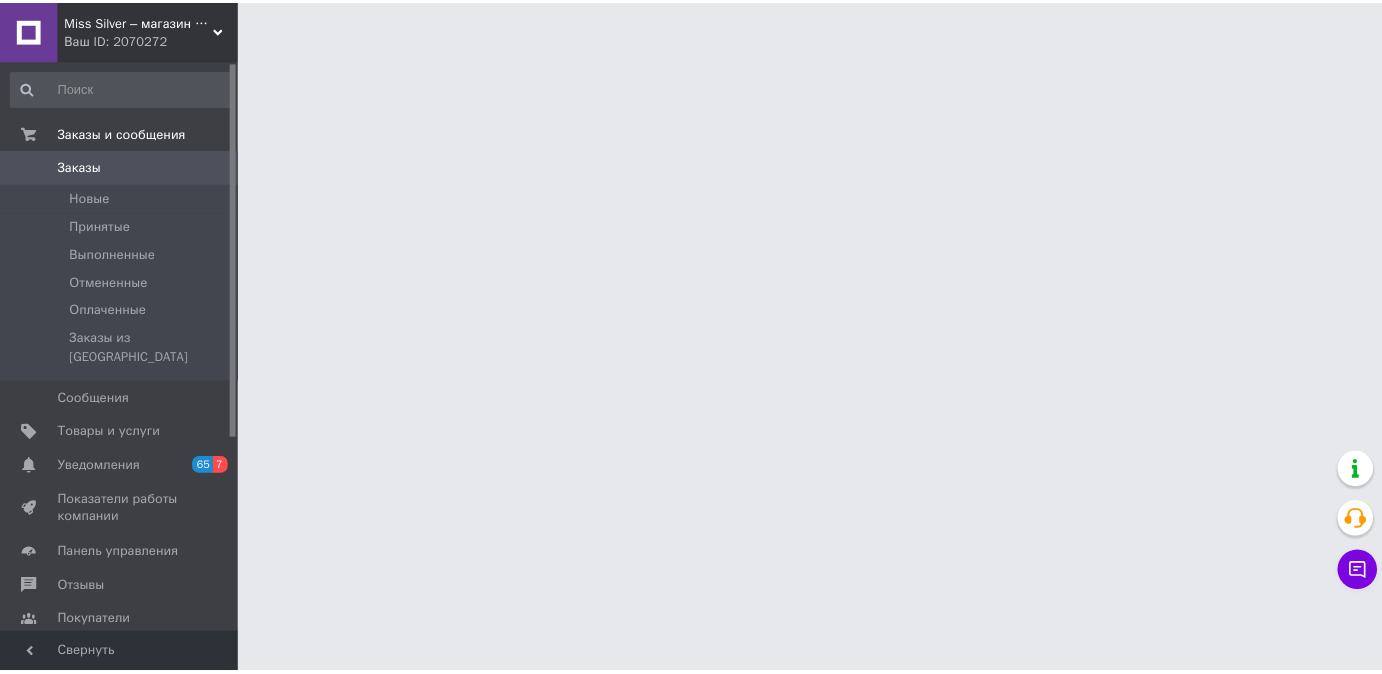 scroll, scrollTop: 0, scrollLeft: 0, axis: both 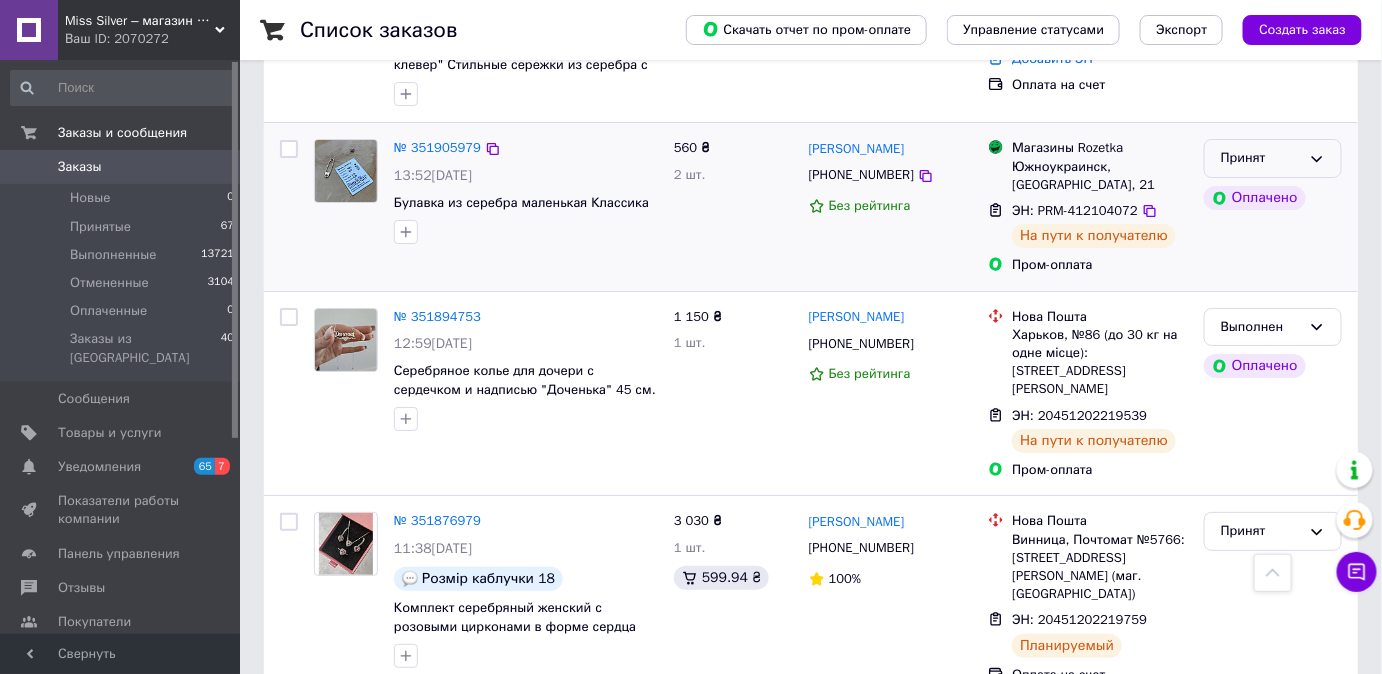 click 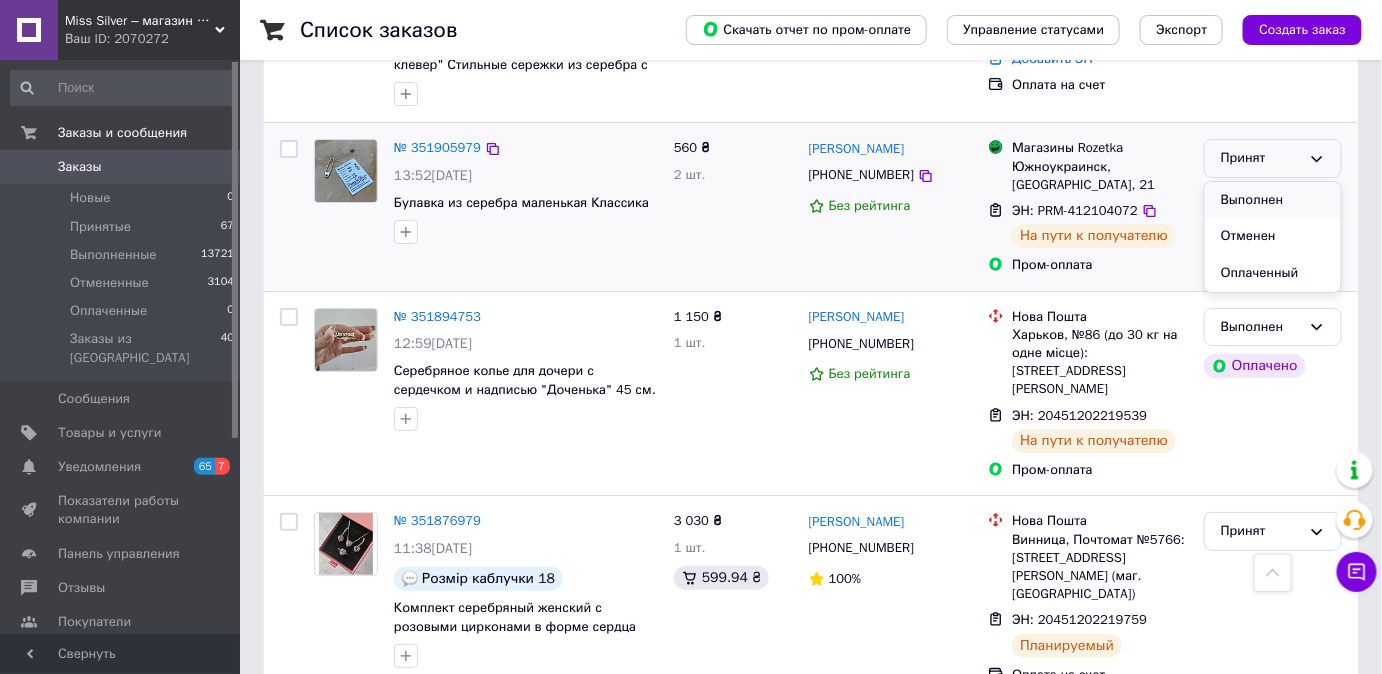 click on "Выполнен" at bounding box center (1273, 200) 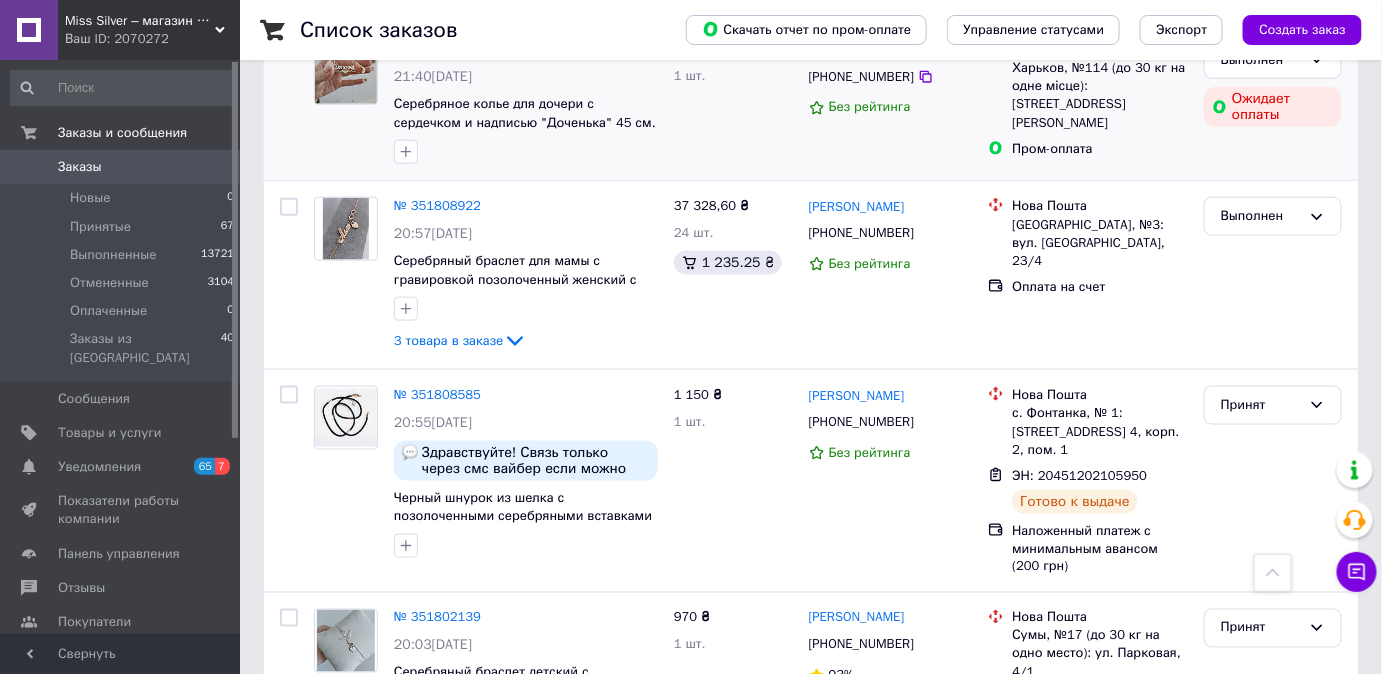 scroll, scrollTop: 3272, scrollLeft: 0, axis: vertical 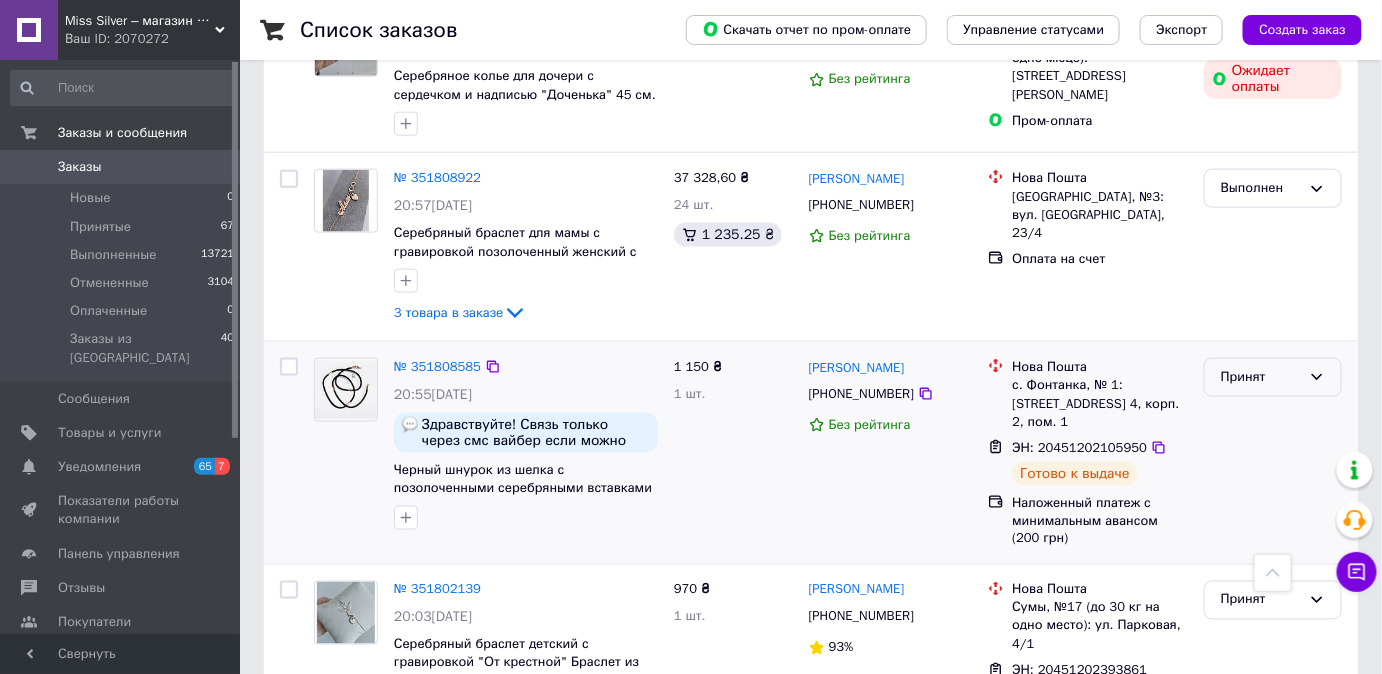 click on "Принят" at bounding box center (1261, 377) 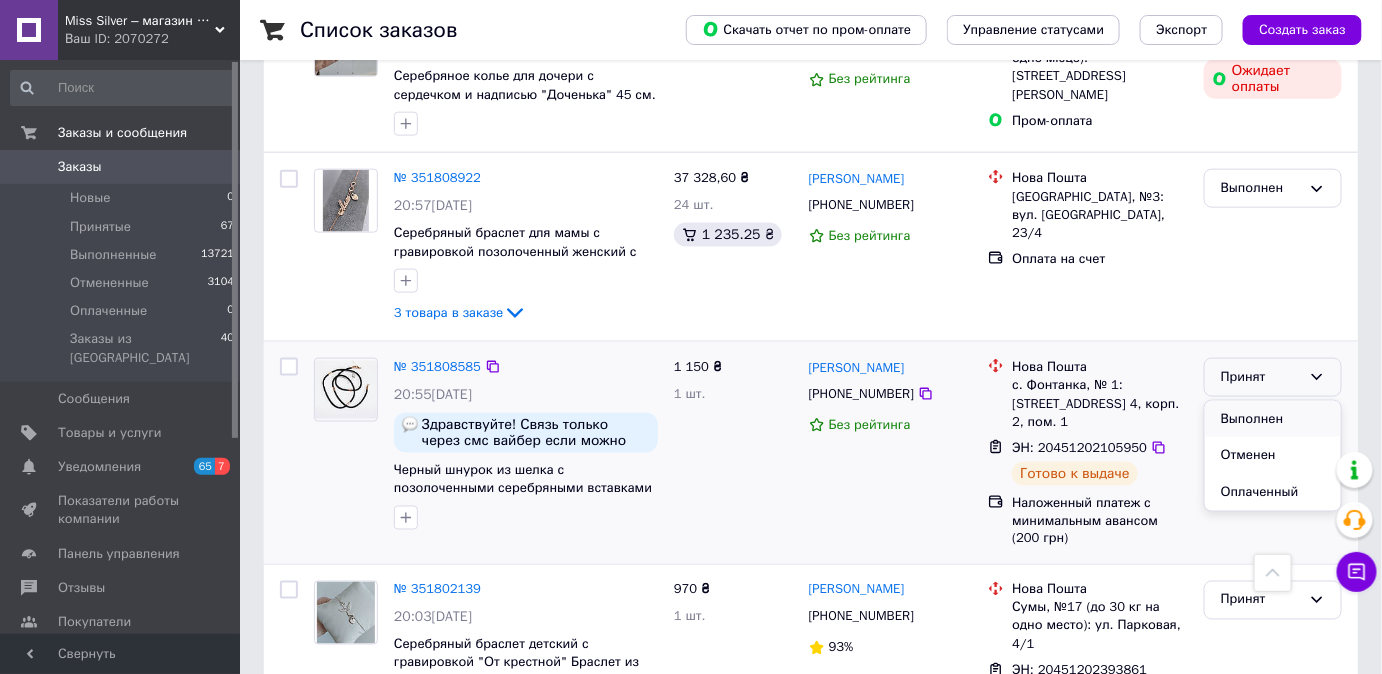 click on "Выполнен" at bounding box center (1273, 419) 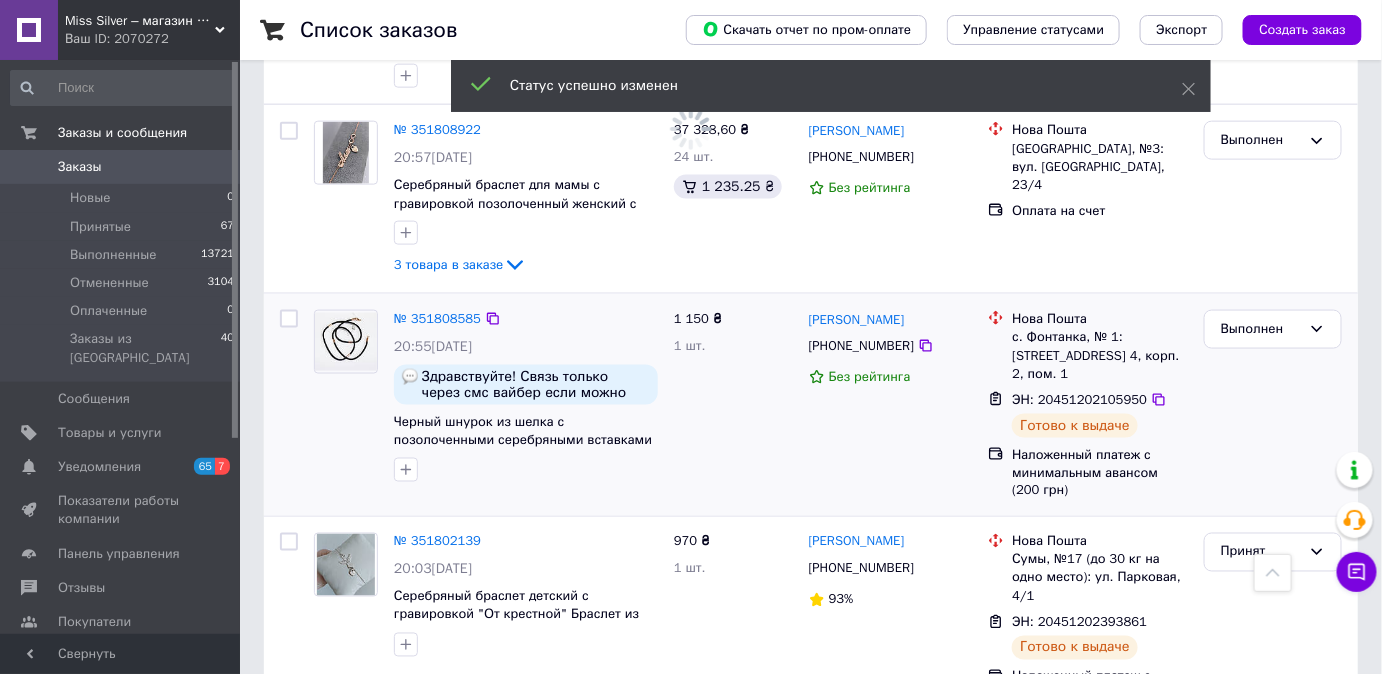 scroll, scrollTop: 3454, scrollLeft: 0, axis: vertical 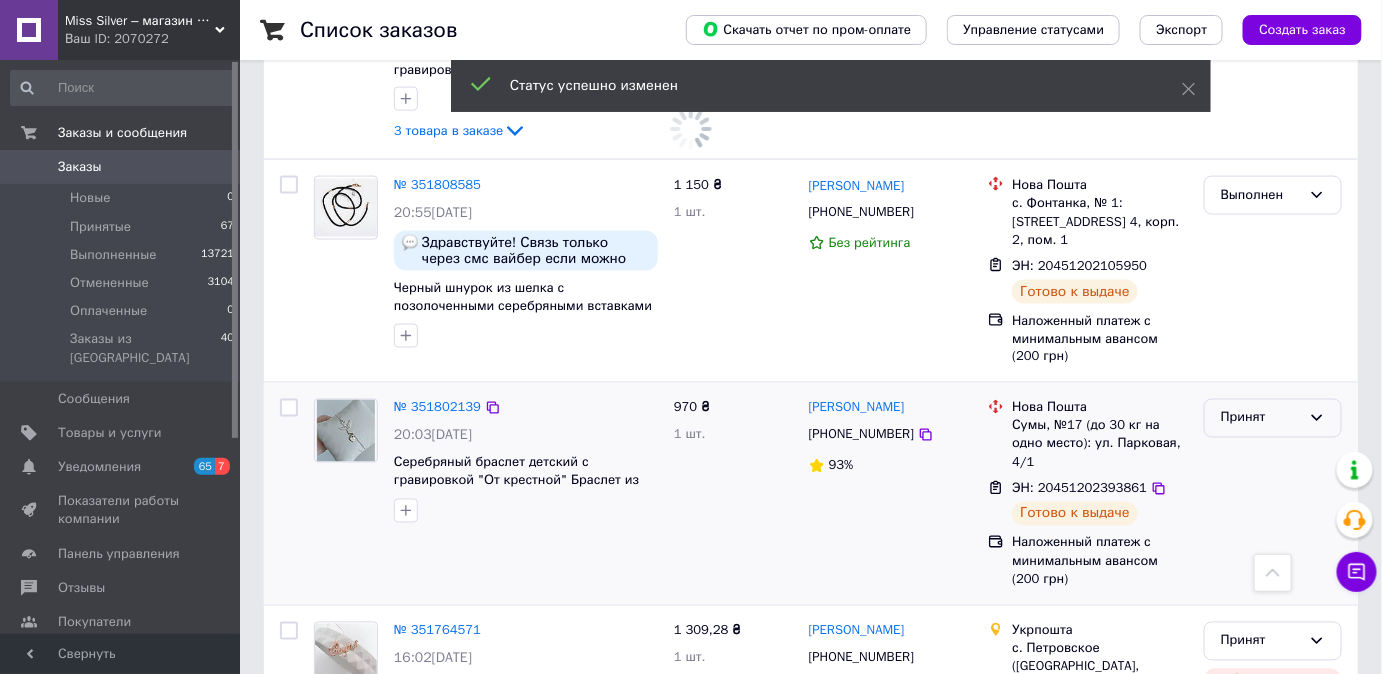 click on "Принят" at bounding box center (1261, 418) 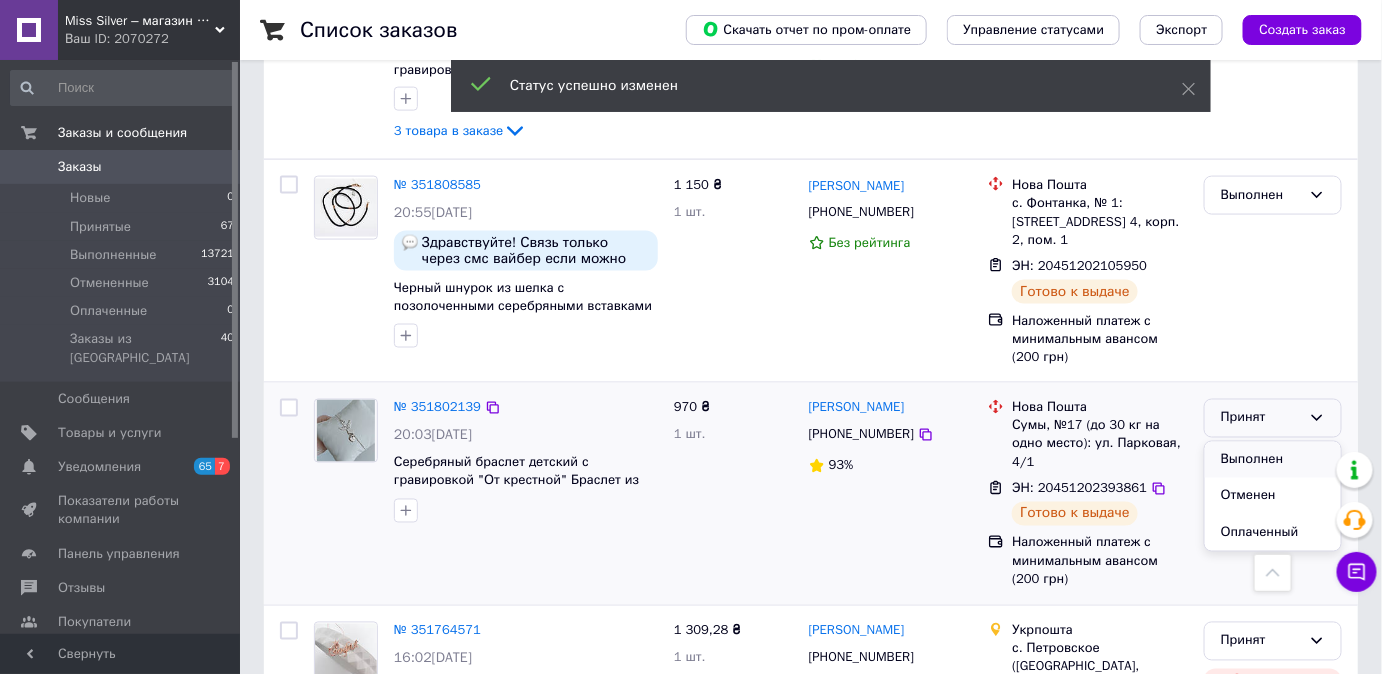 click on "Выполнен" at bounding box center (1273, 460) 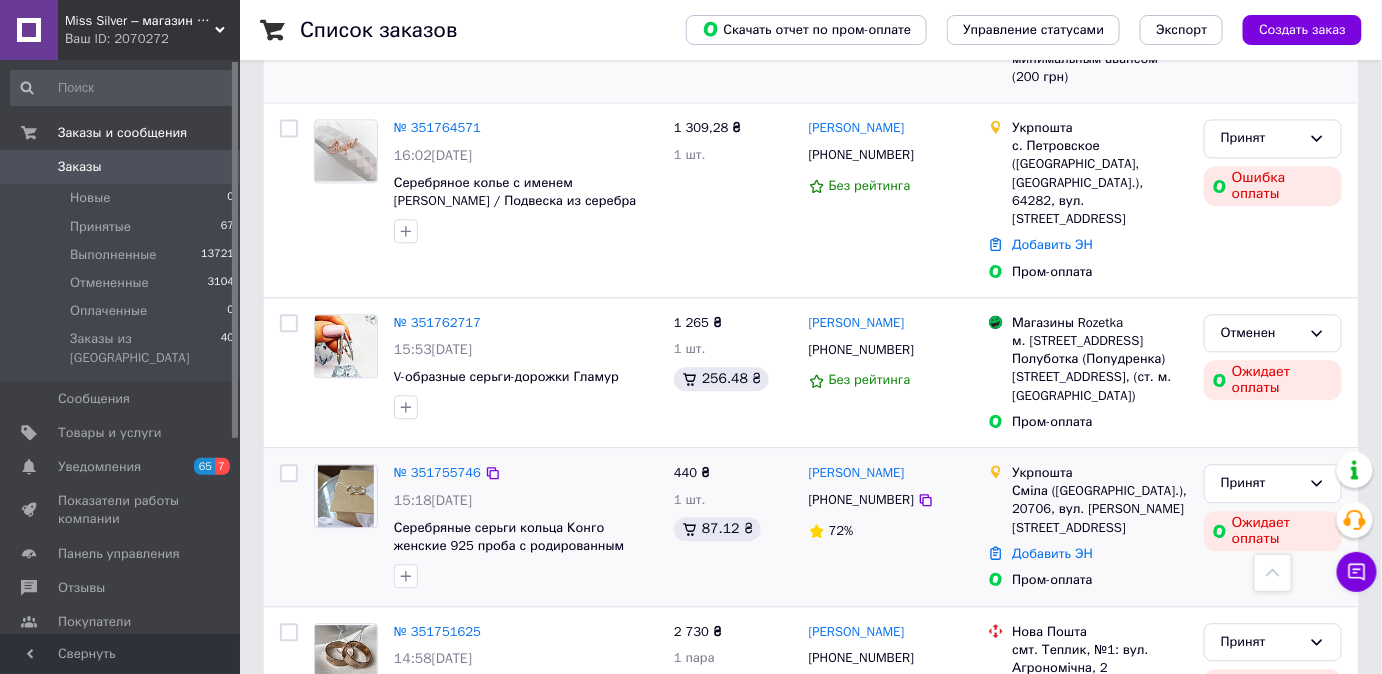 scroll, scrollTop: 4000, scrollLeft: 0, axis: vertical 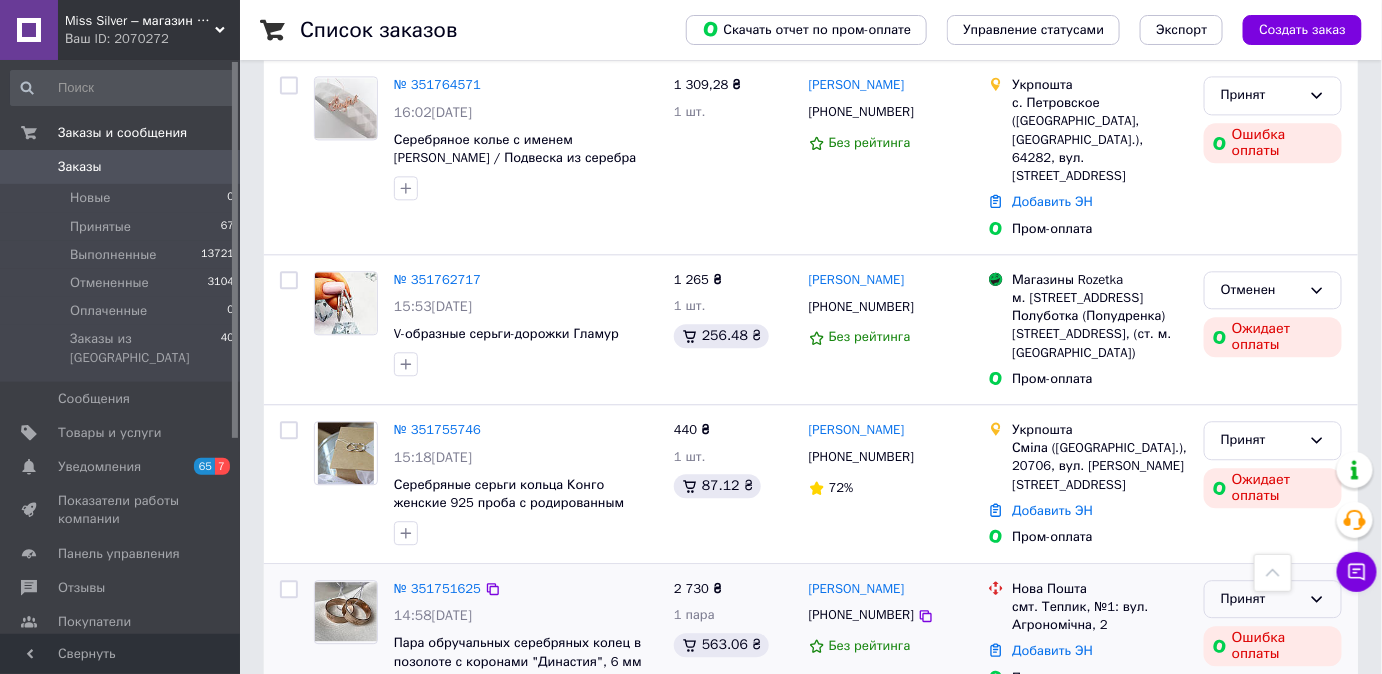 click on "Принят" at bounding box center [1261, 599] 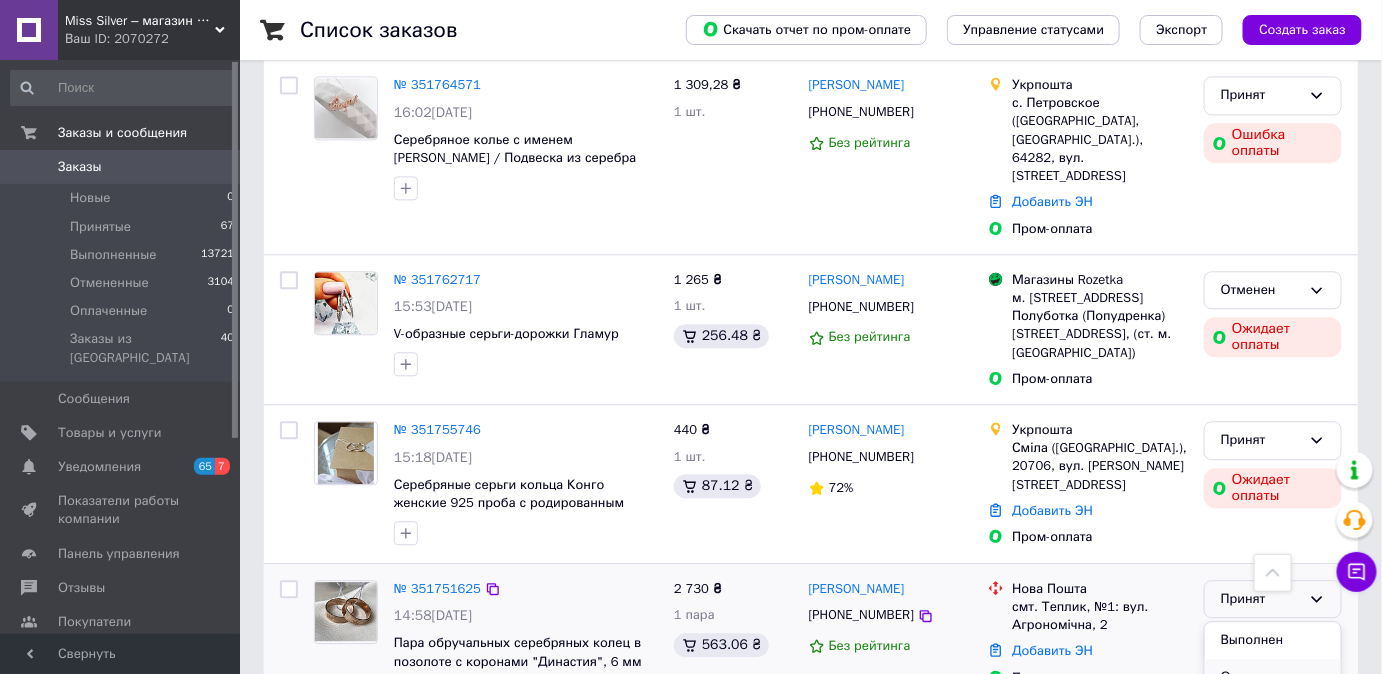 click on "Отменен" at bounding box center [1273, 677] 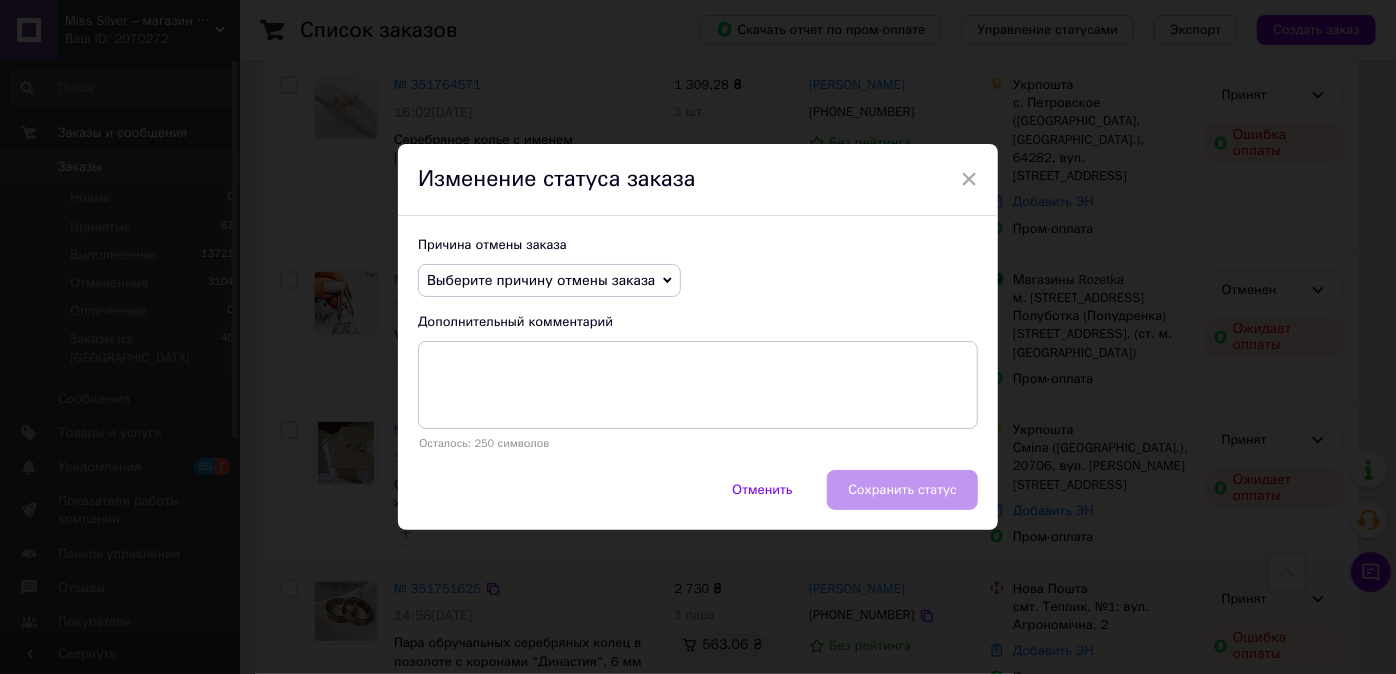 click on "Выберите причину отмены заказа" at bounding box center (541, 280) 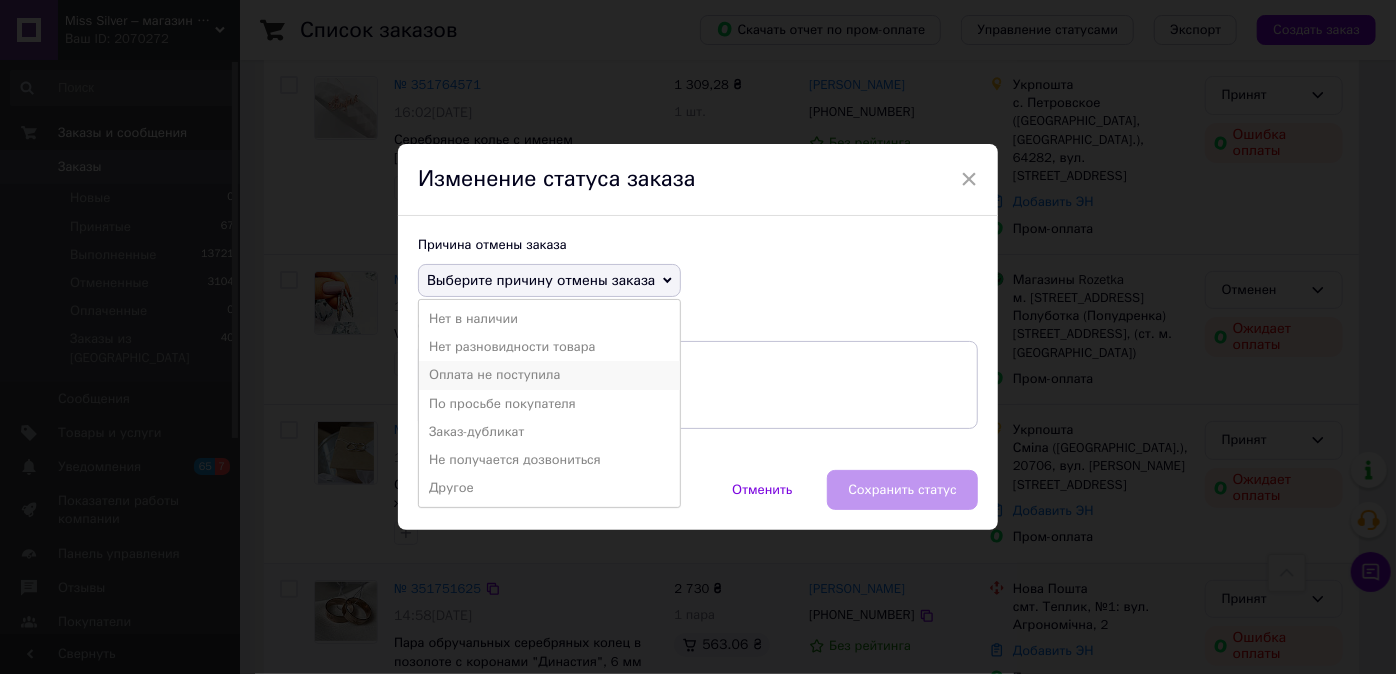 click on "Оплата не поступила" at bounding box center (549, 375) 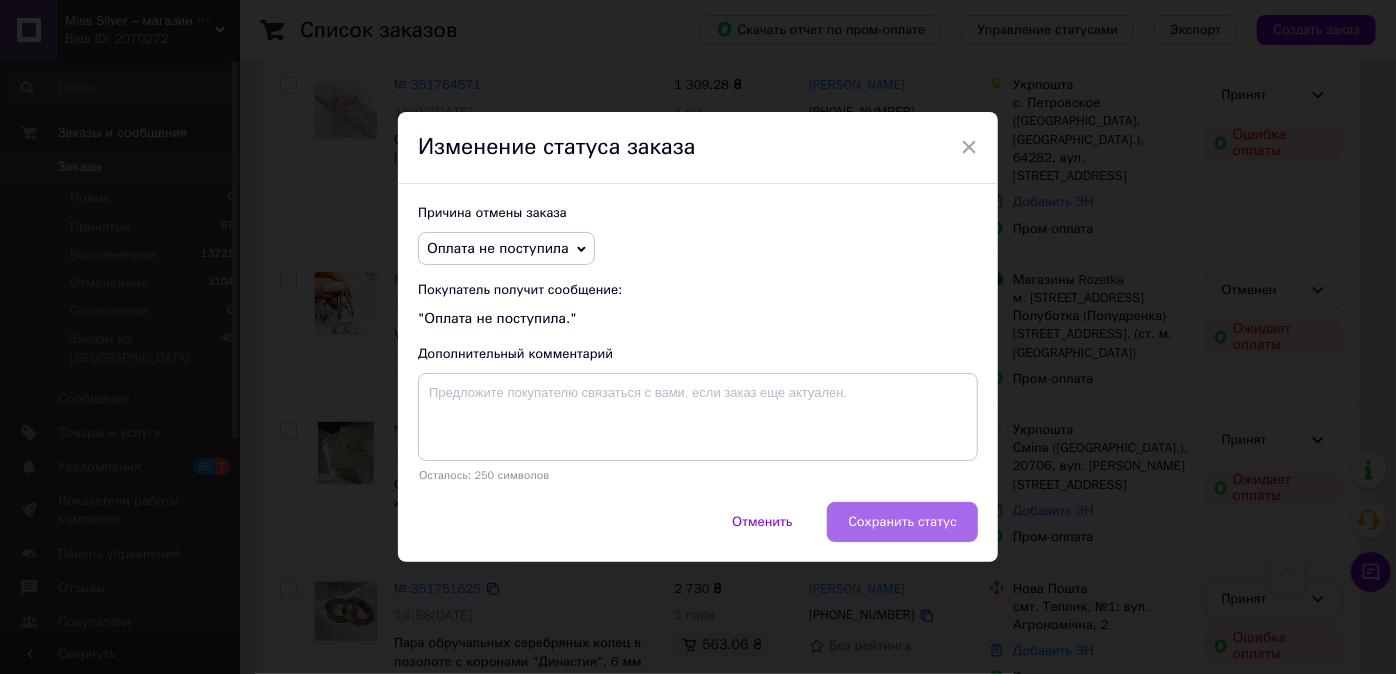 click on "Сохранить статус" at bounding box center [902, 522] 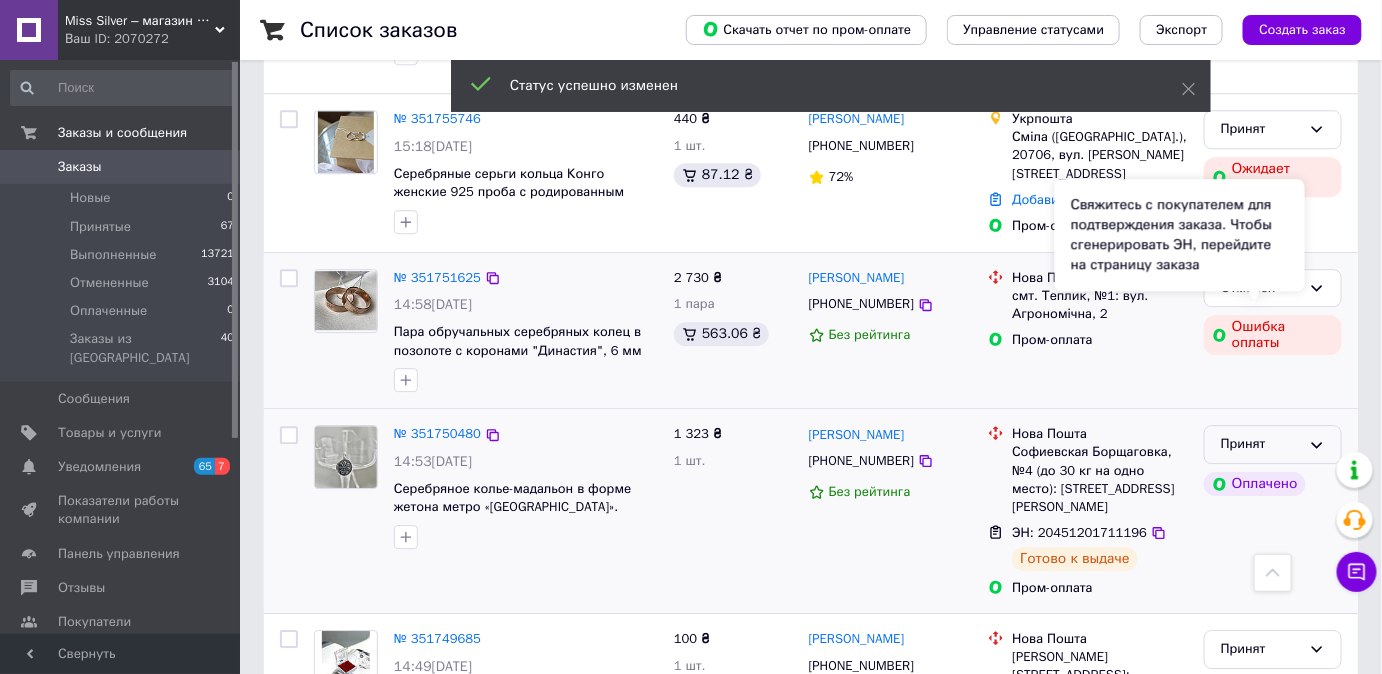 scroll, scrollTop: 4363, scrollLeft: 0, axis: vertical 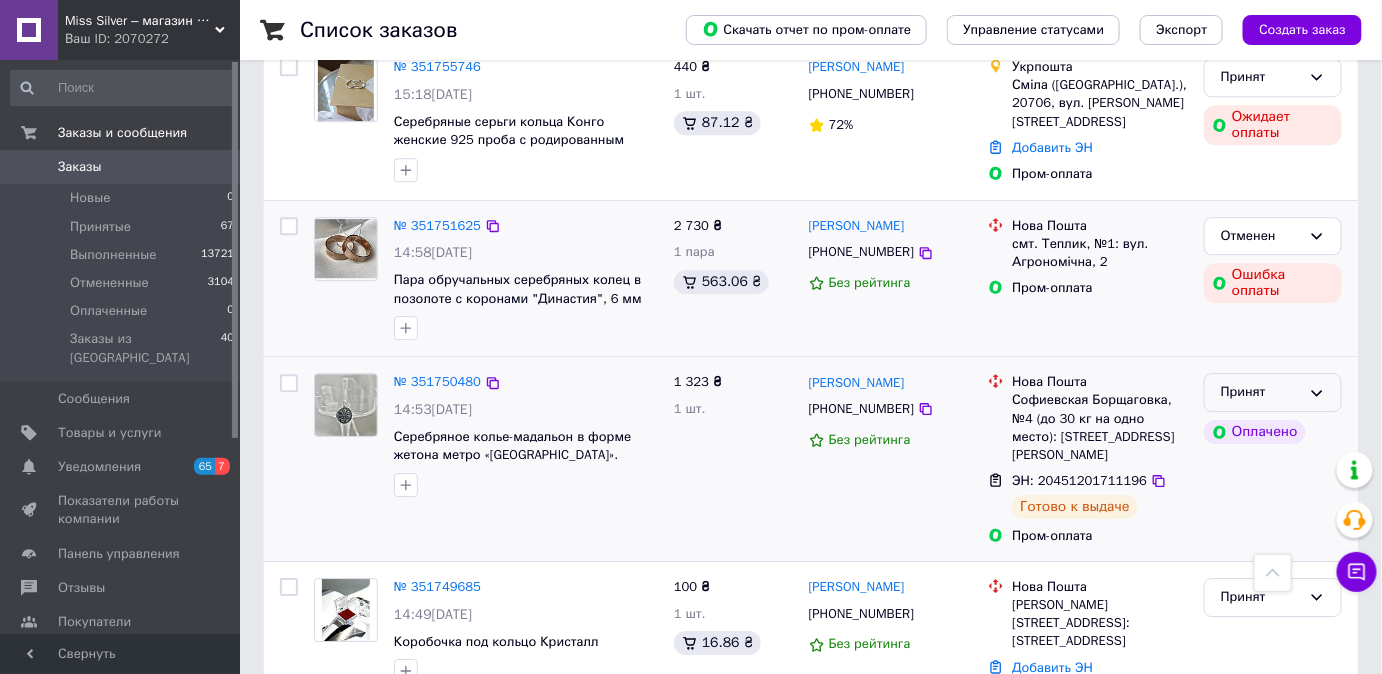 click on "Принят" at bounding box center [1273, 392] 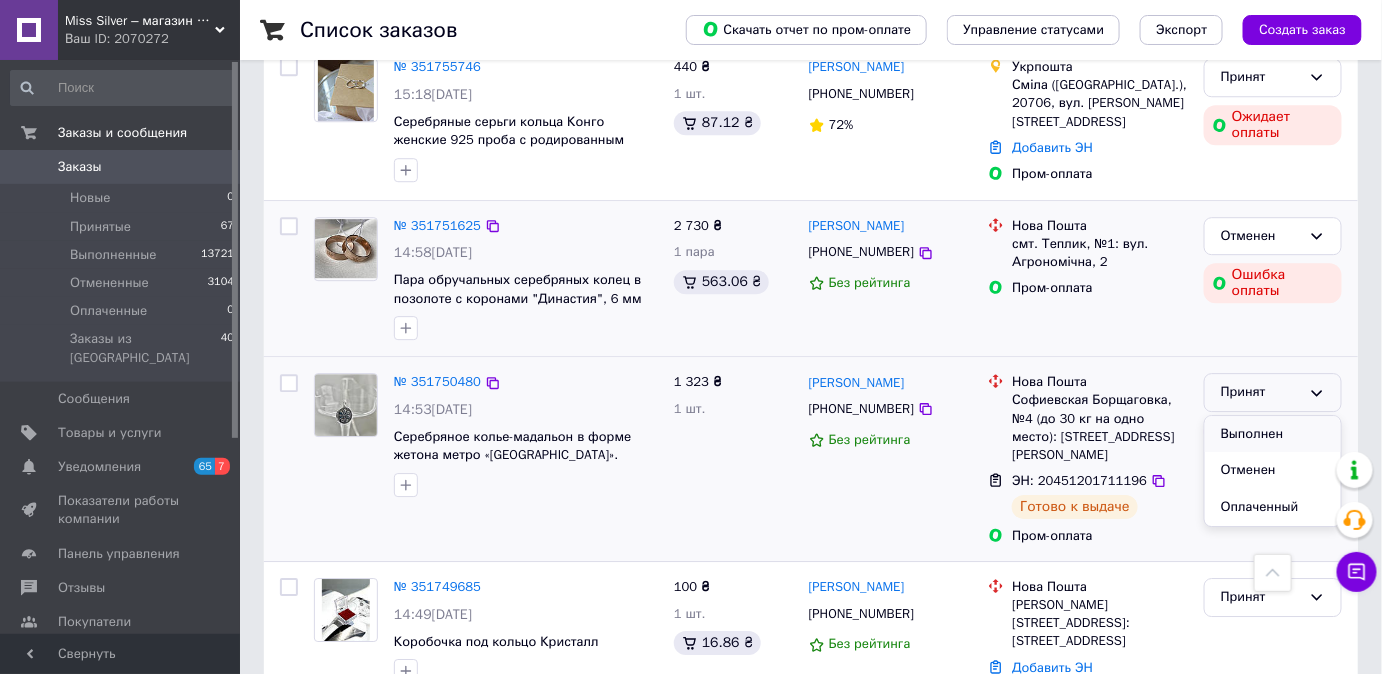 click on "Выполнен" at bounding box center [1273, 434] 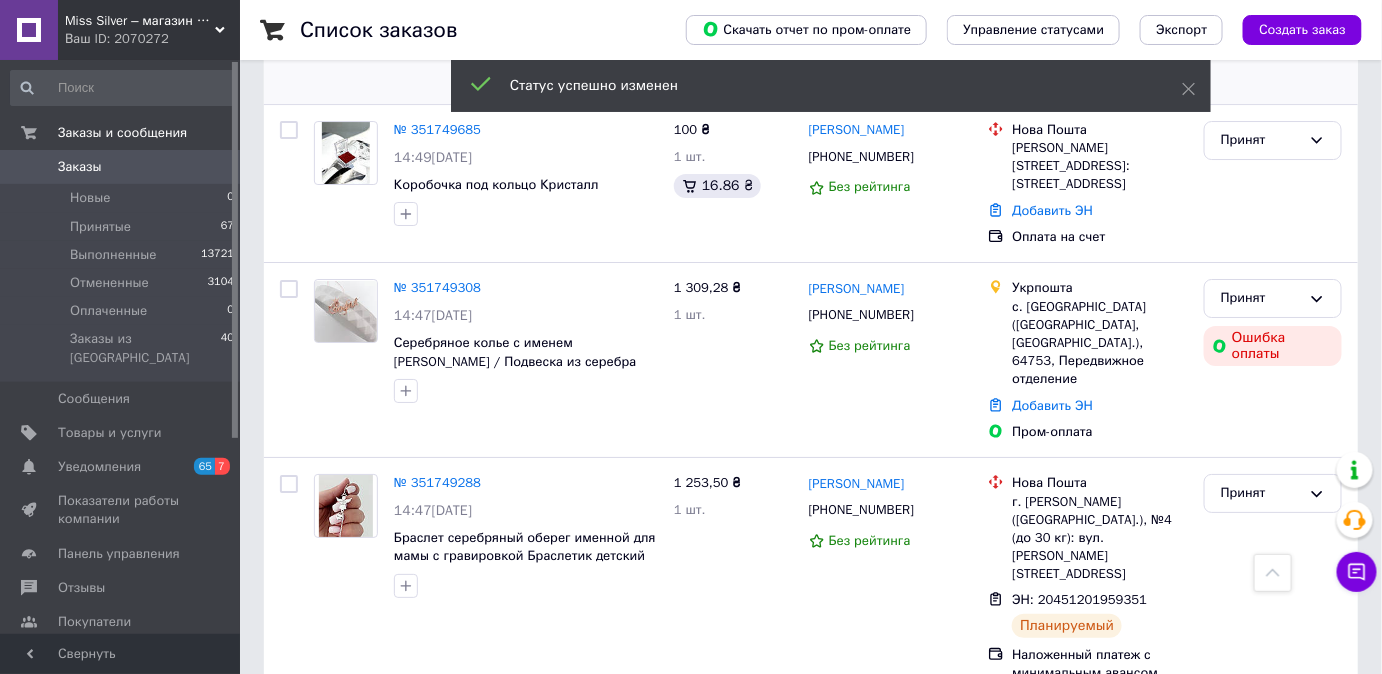 scroll, scrollTop: 4818, scrollLeft: 0, axis: vertical 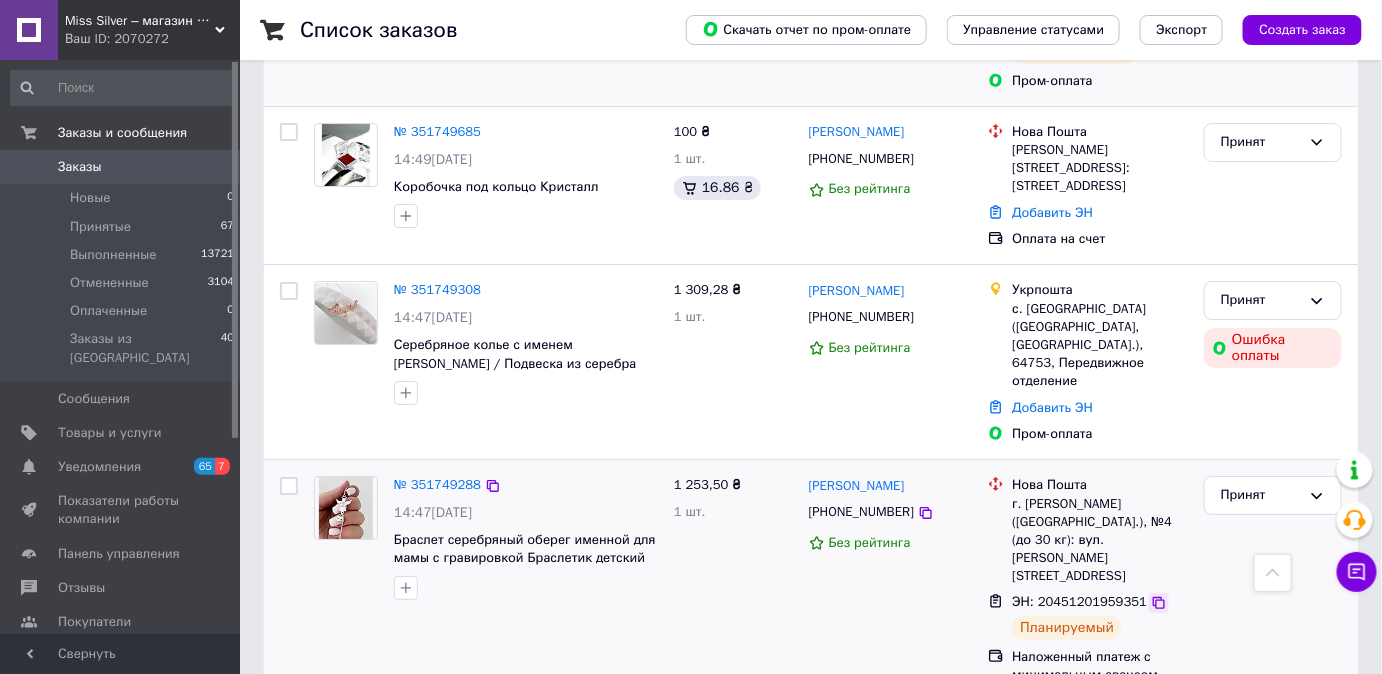click 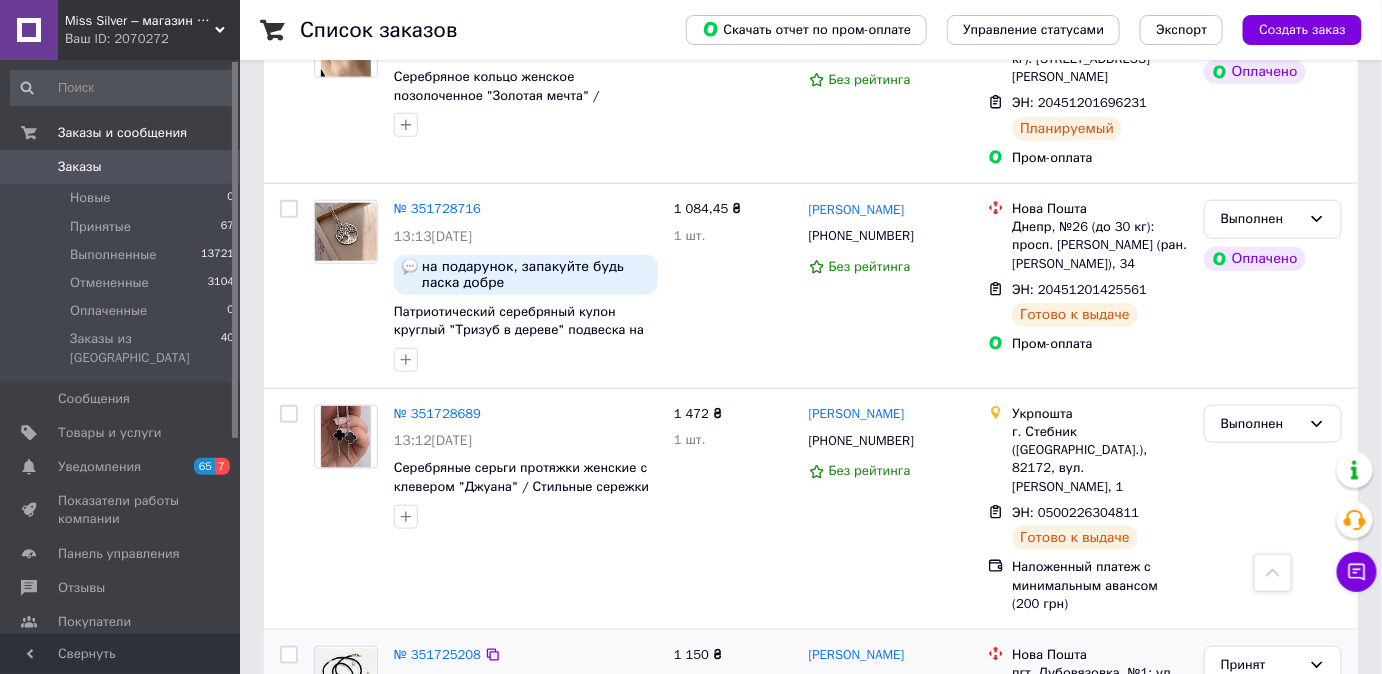 scroll, scrollTop: 5636, scrollLeft: 0, axis: vertical 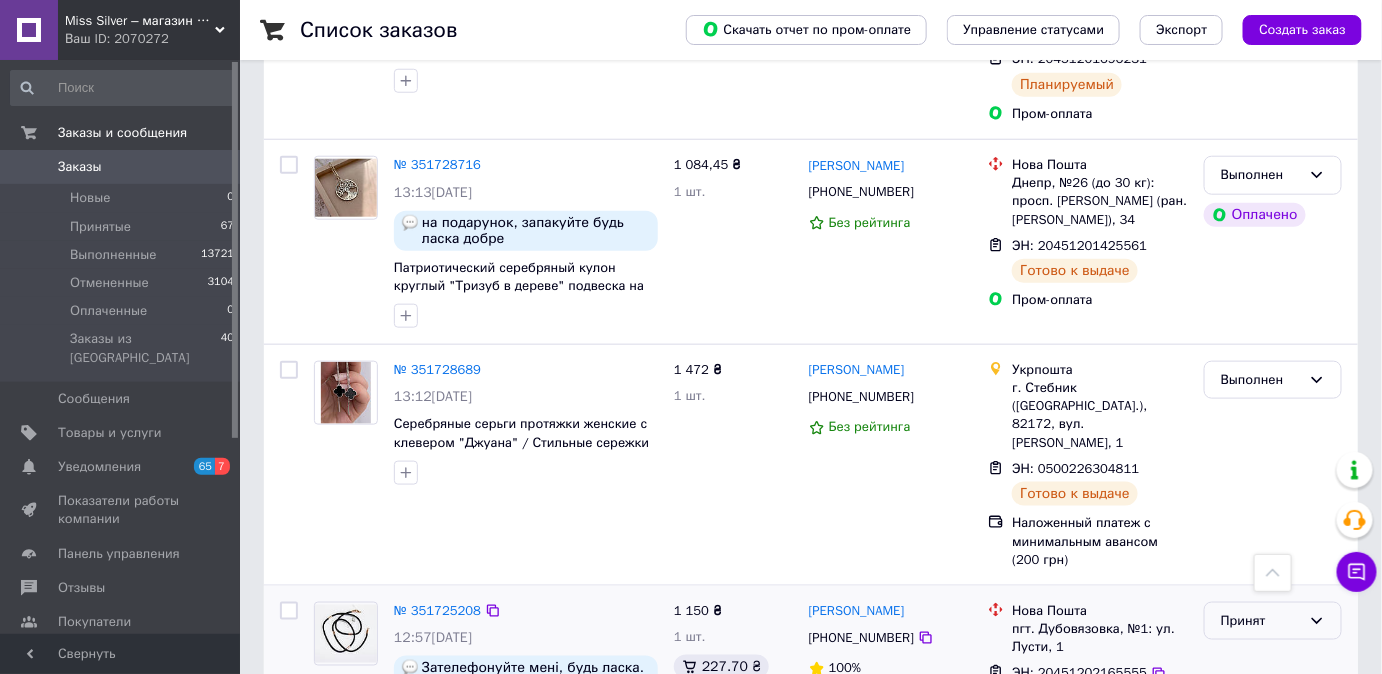 click on "Принят" at bounding box center [1261, 621] 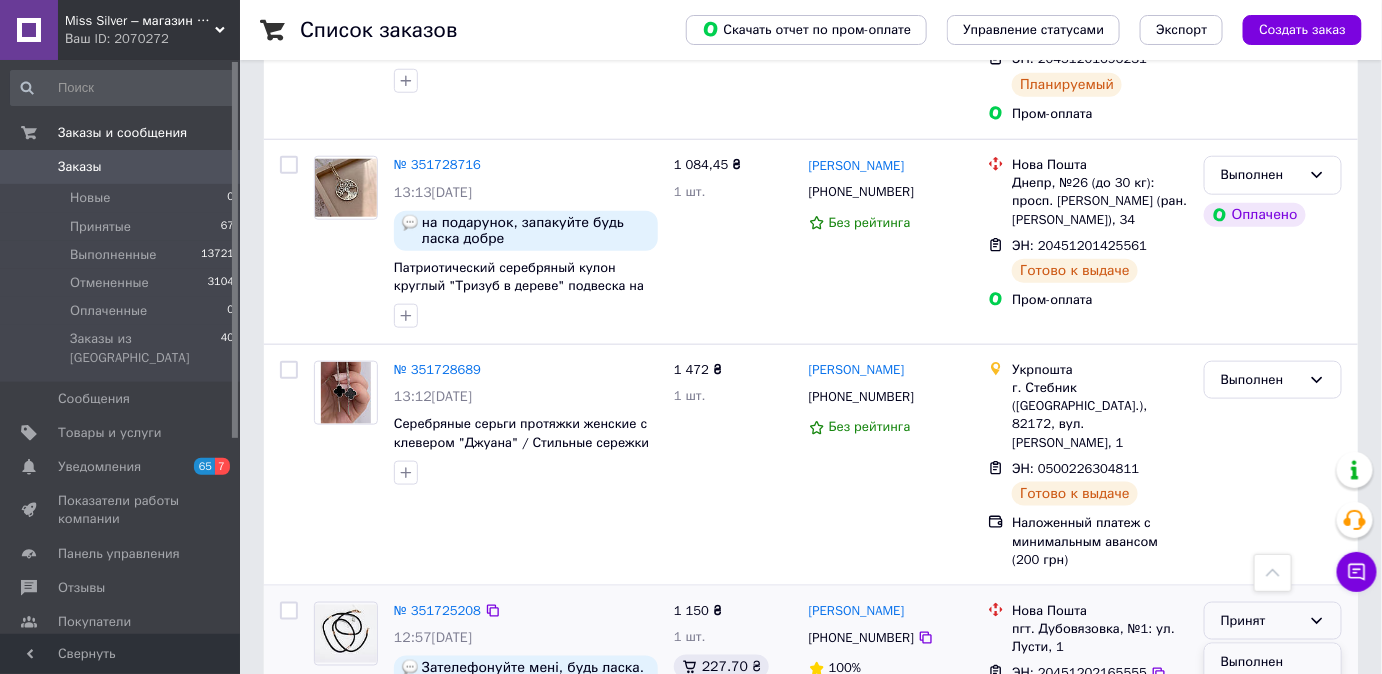 click on "Выполнен" at bounding box center [1273, 662] 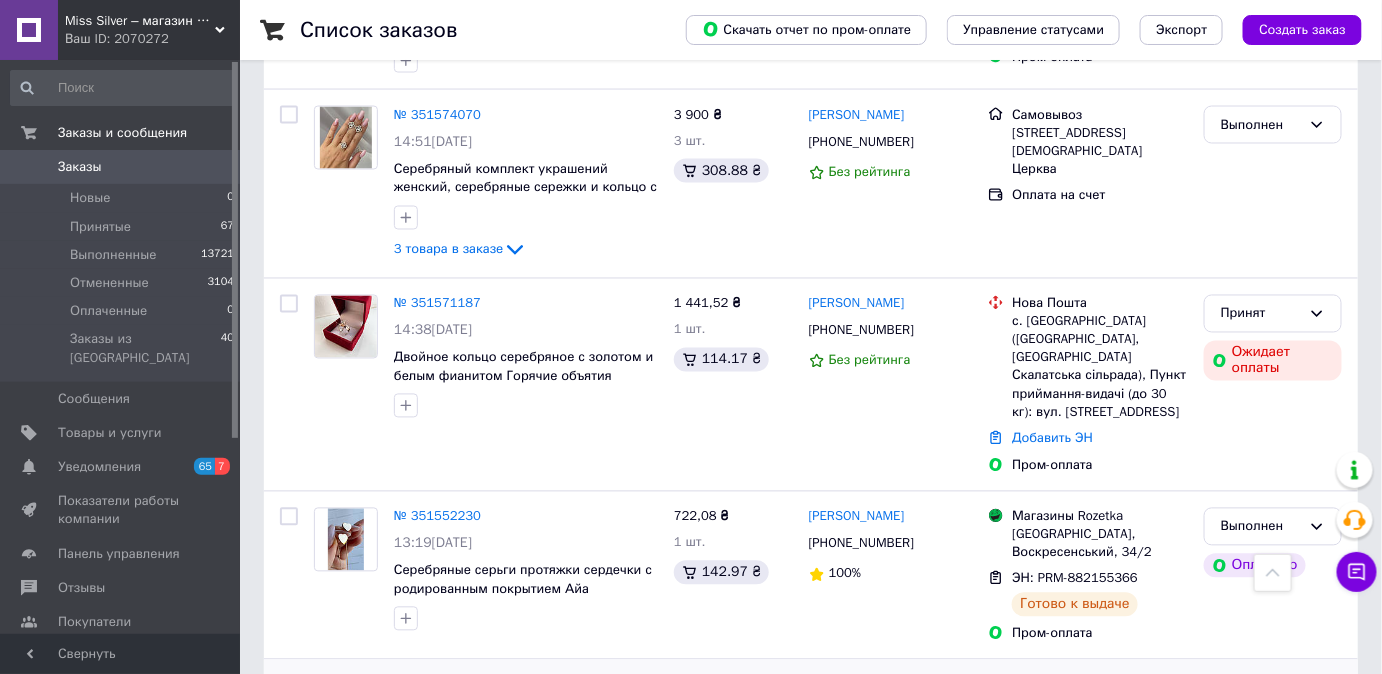 scroll, scrollTop: 8786, scrollLeft: 0, axis: vertical 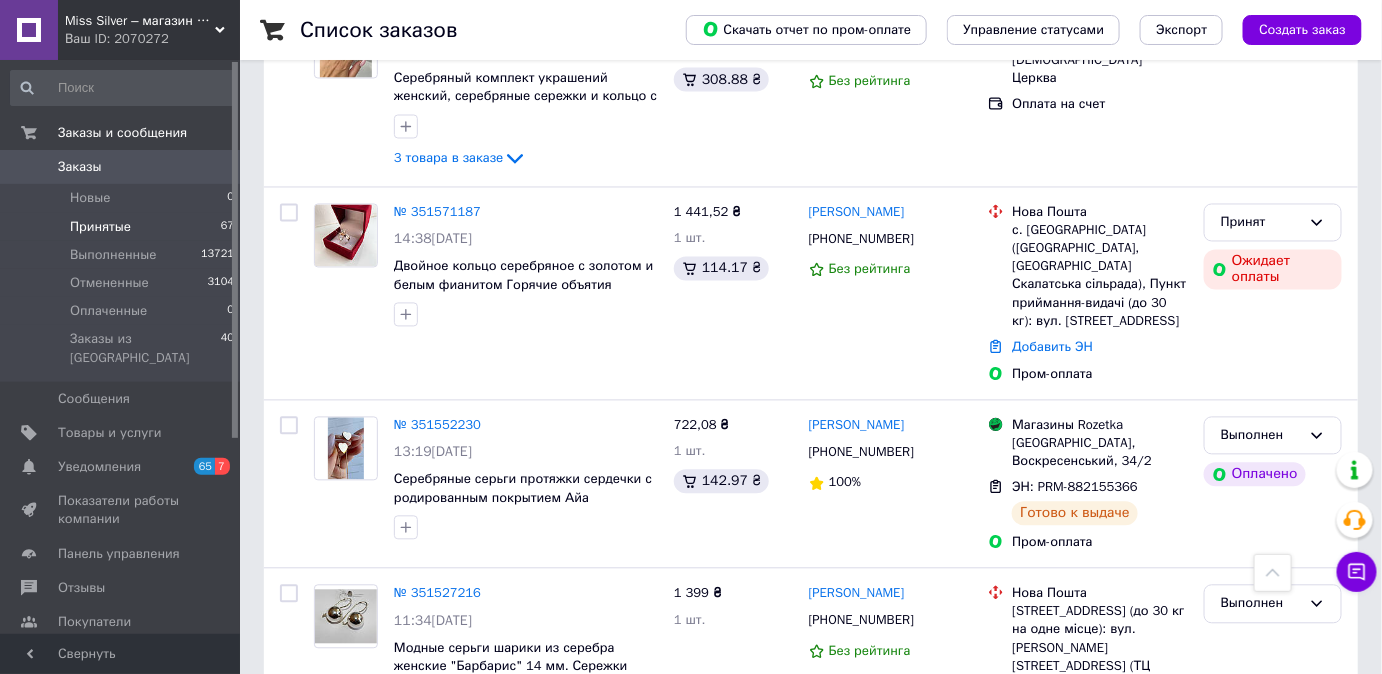 click on "Принятые" at bounding box center (100, 227) 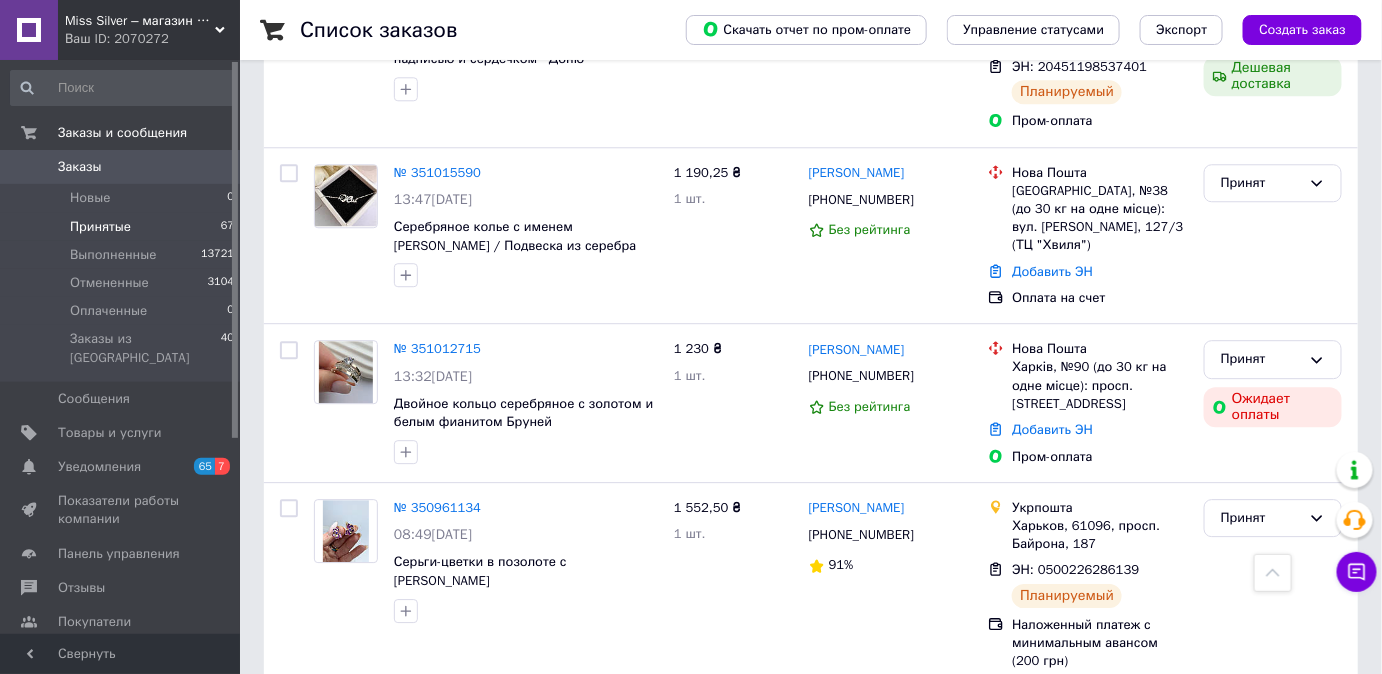 scroll, scrollTop: 9272, scrollLeft: 0, axis: vertical 